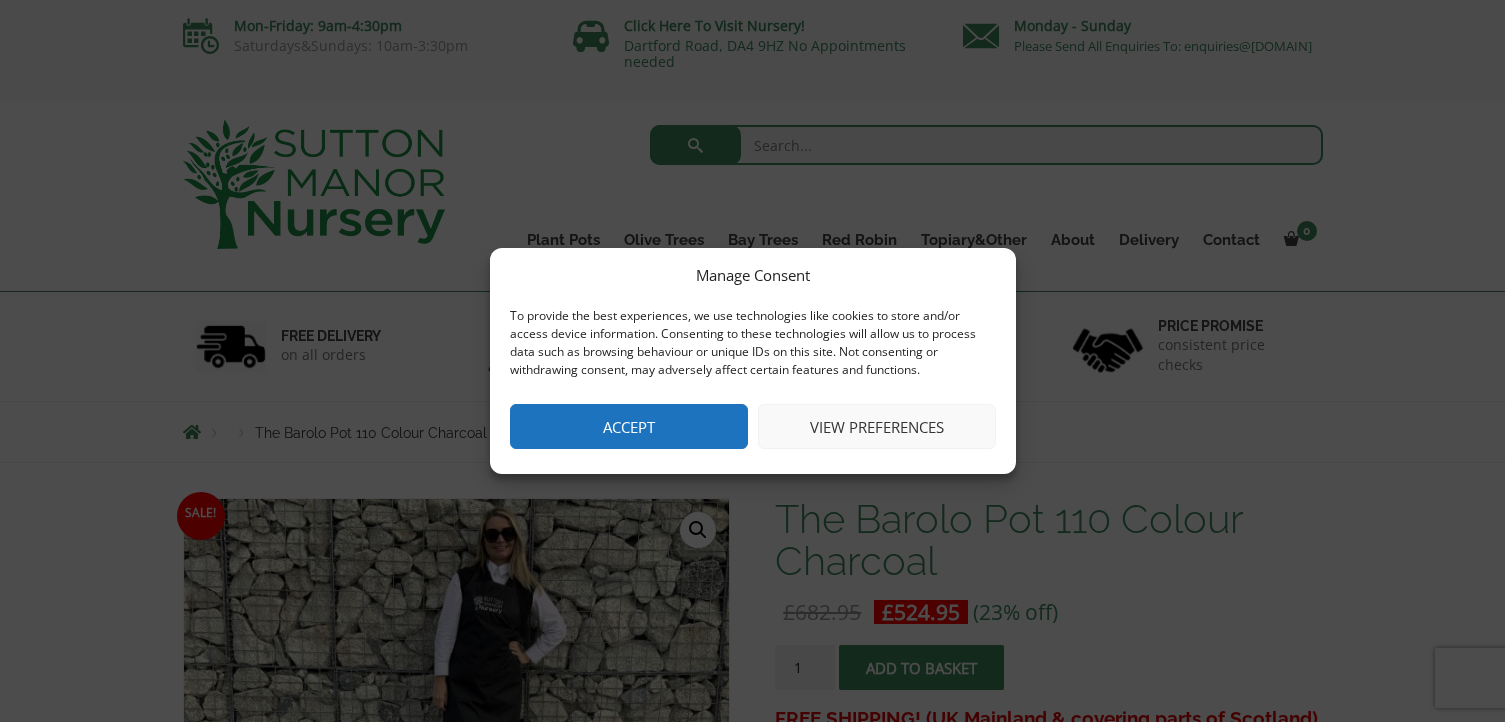 scroll, scrollTop: 0, scrollLeft: 0, axis: both 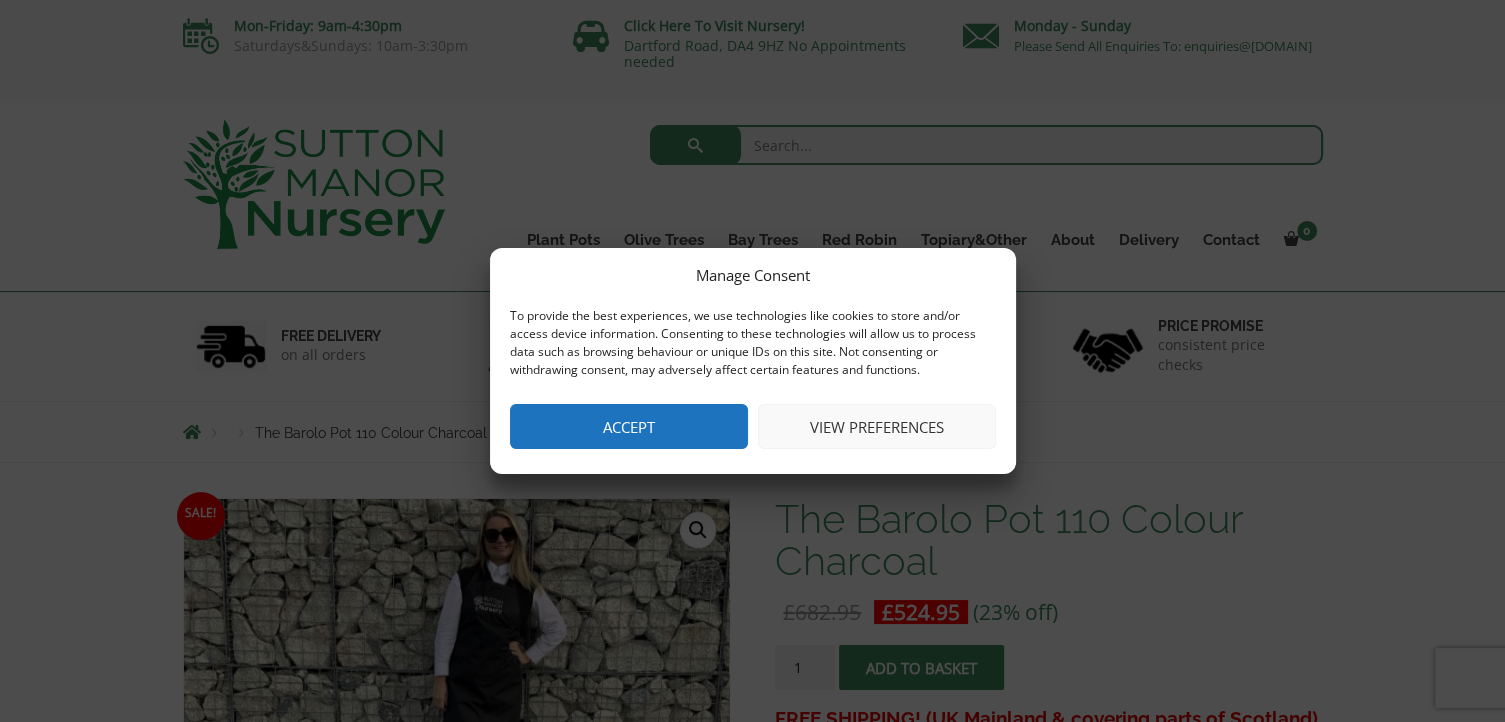 click on "View preferences" at bounding box center [877, 426] 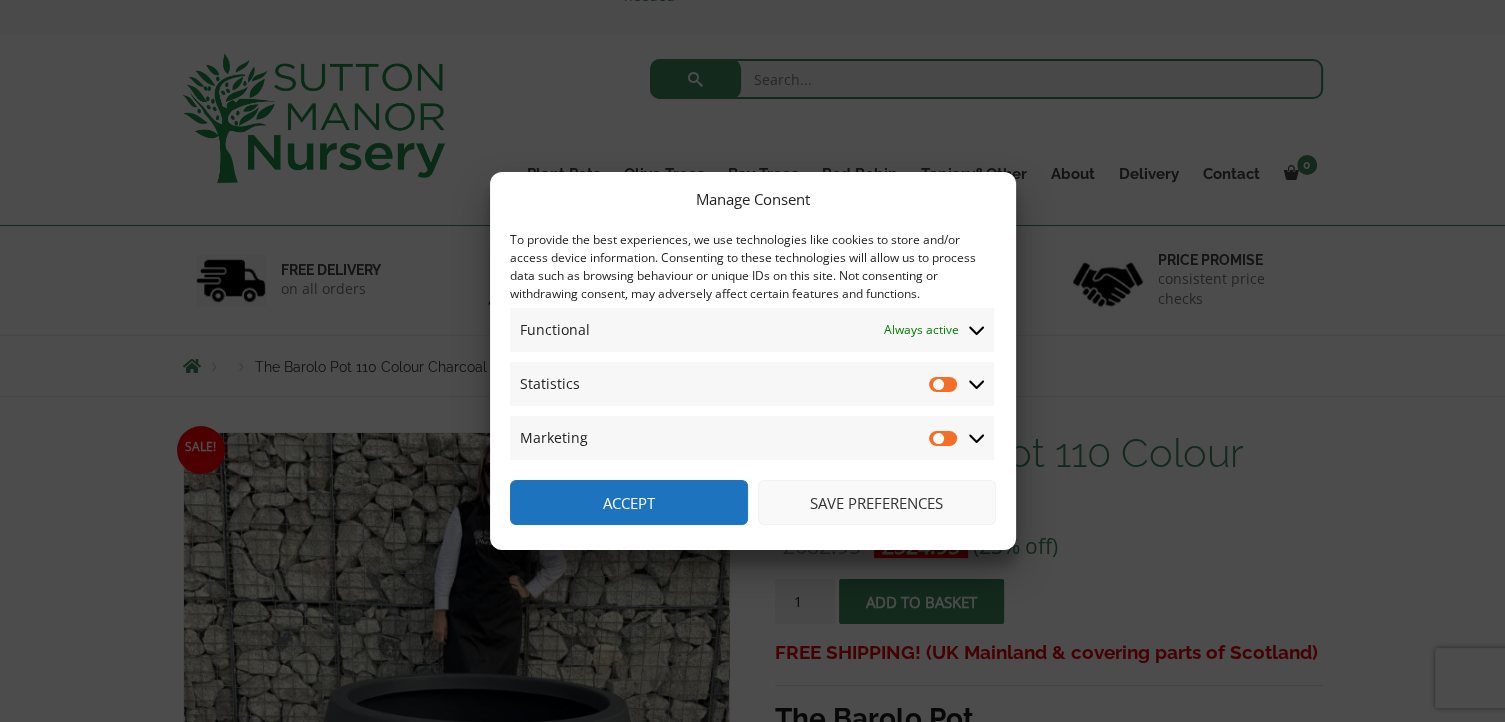 scroll, scrollTop: 133, scrollLeft: 0, axis: vertical 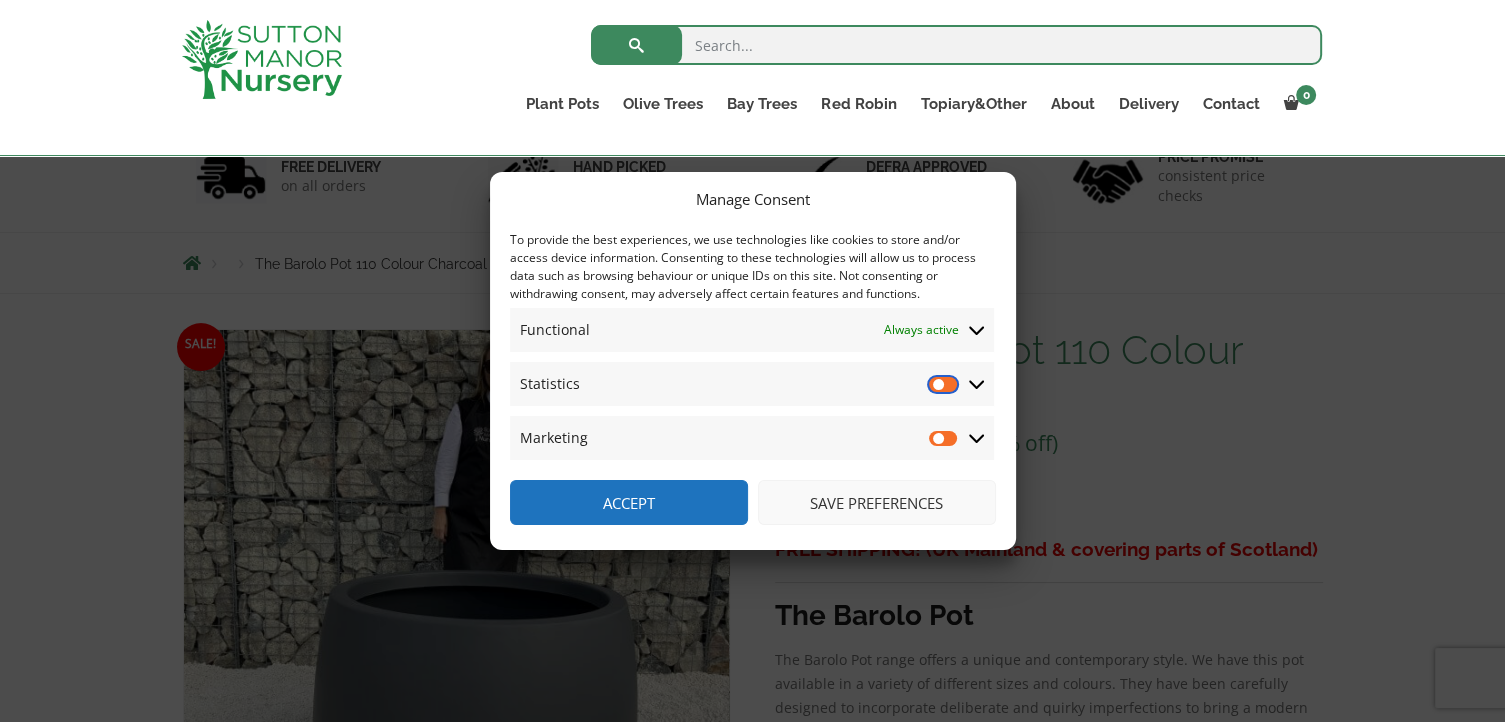 click on "Statistics" at bounding box center (944, 384) 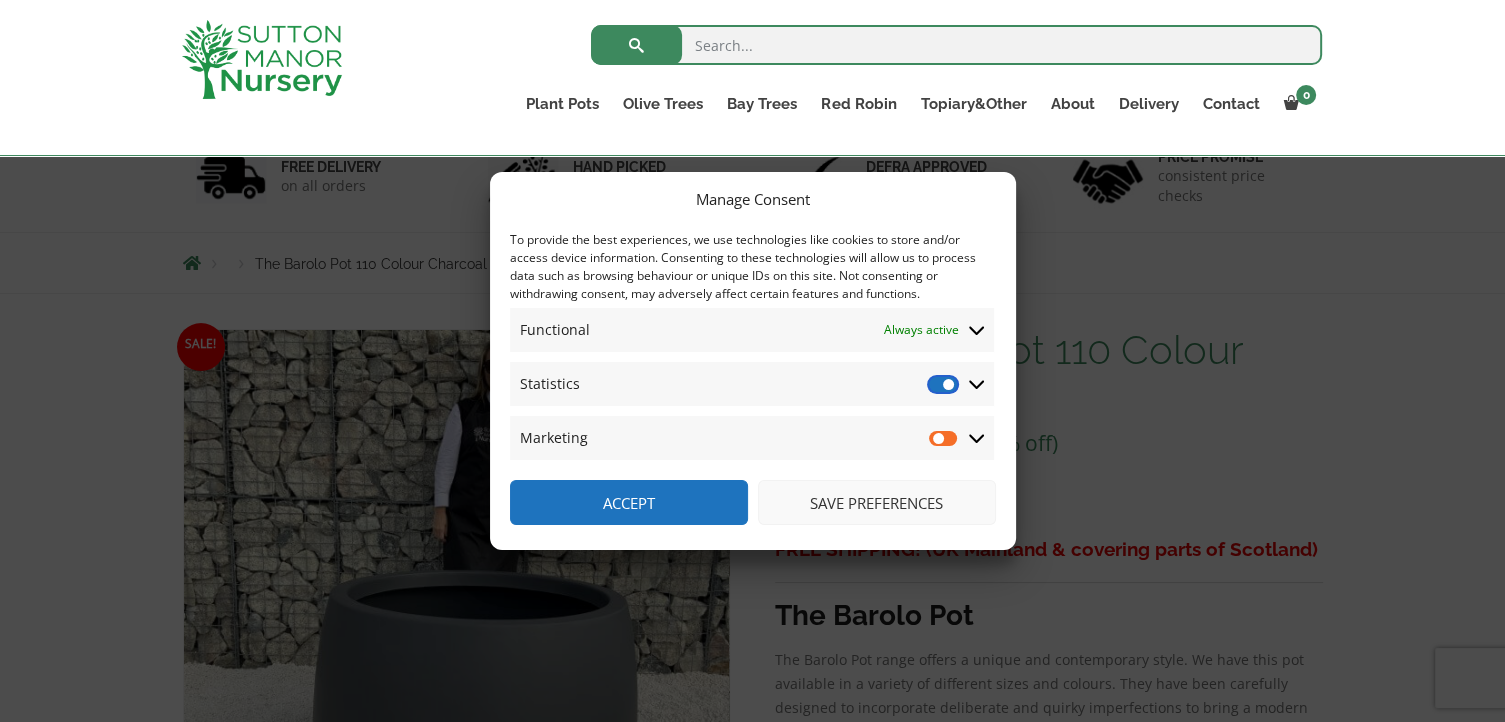 click on "Statistics" at bounding box center (944, 384) 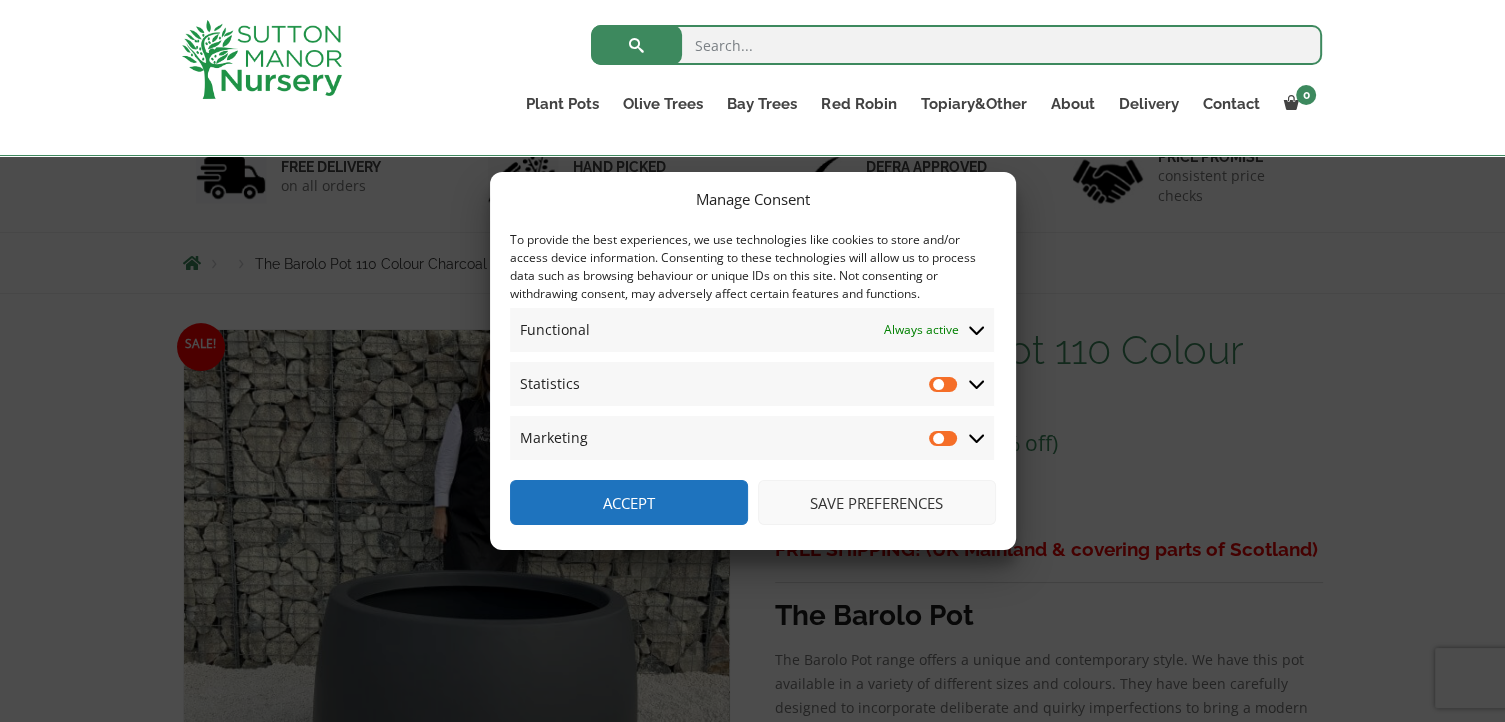 click on "Save preferences" at bounding box center (877, 502) 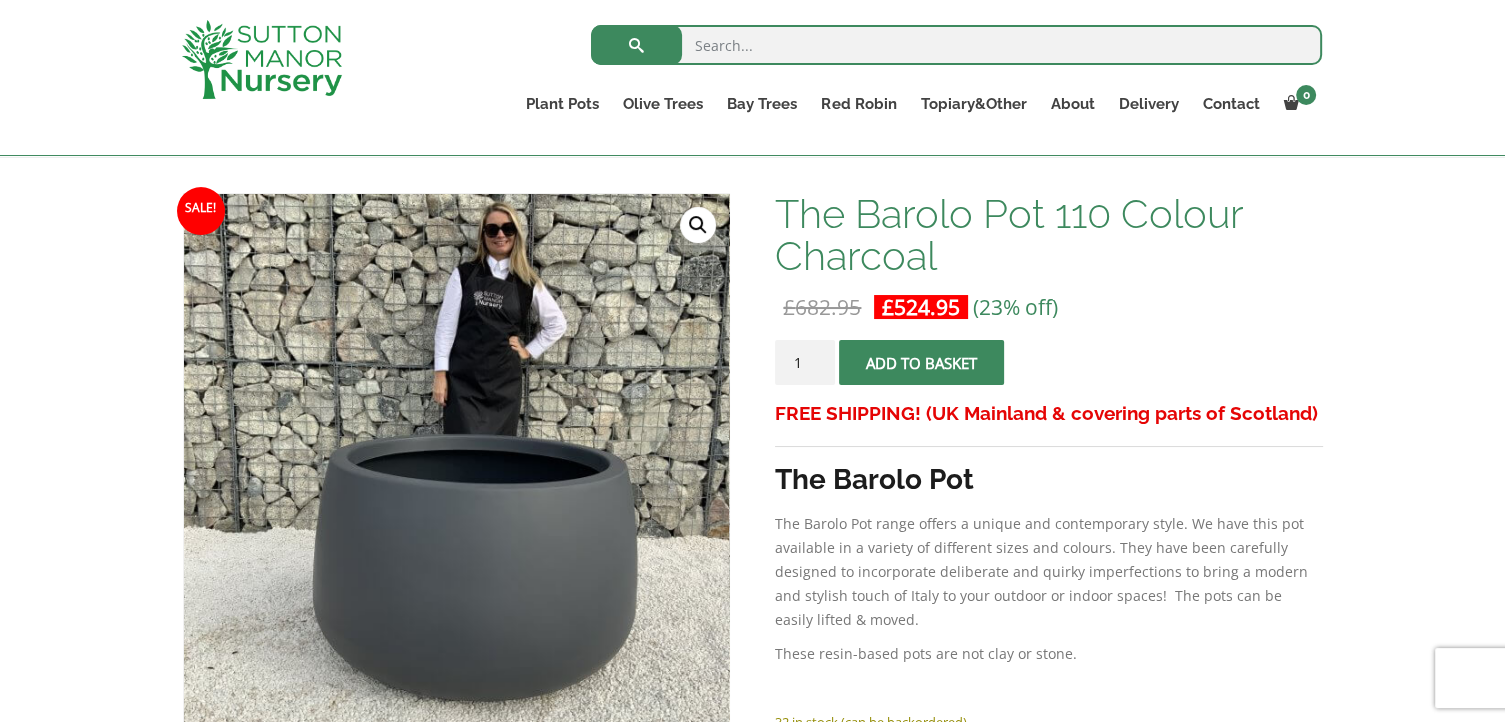 scroll, scrollTop: 266, scrollLeft: 0, axis: vertical 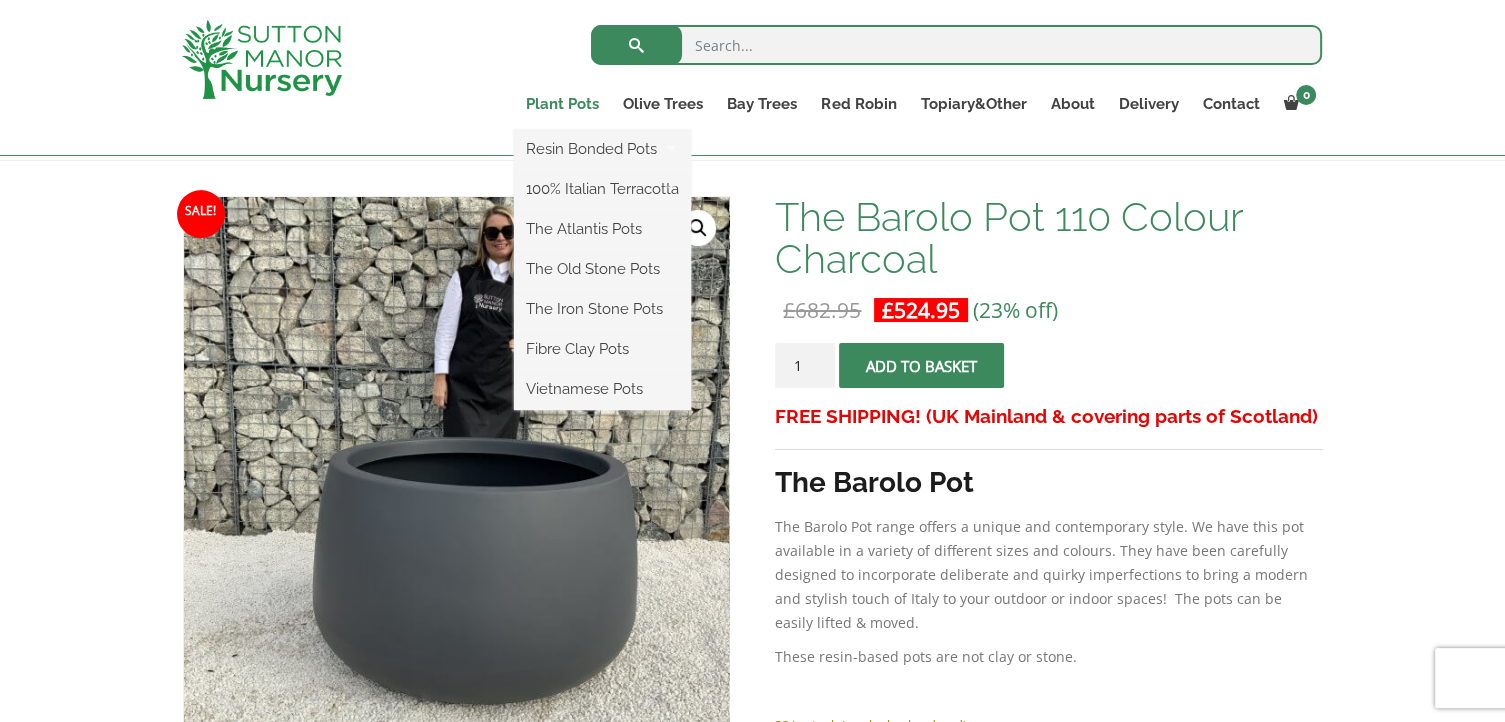 click on "Plant Pots" at bounding box center (562, 104) 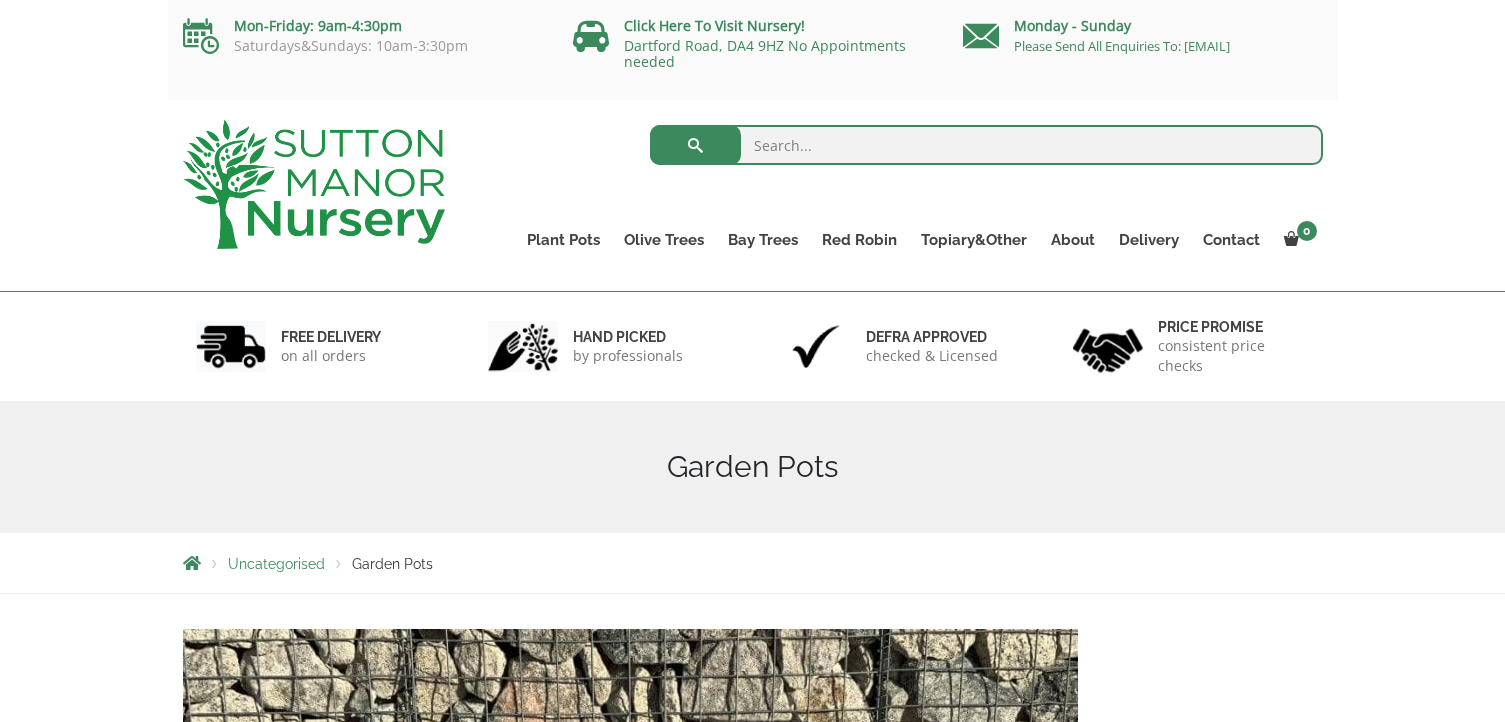 scroll, scrollTop: 0, scrollLeft: 0, axis: both 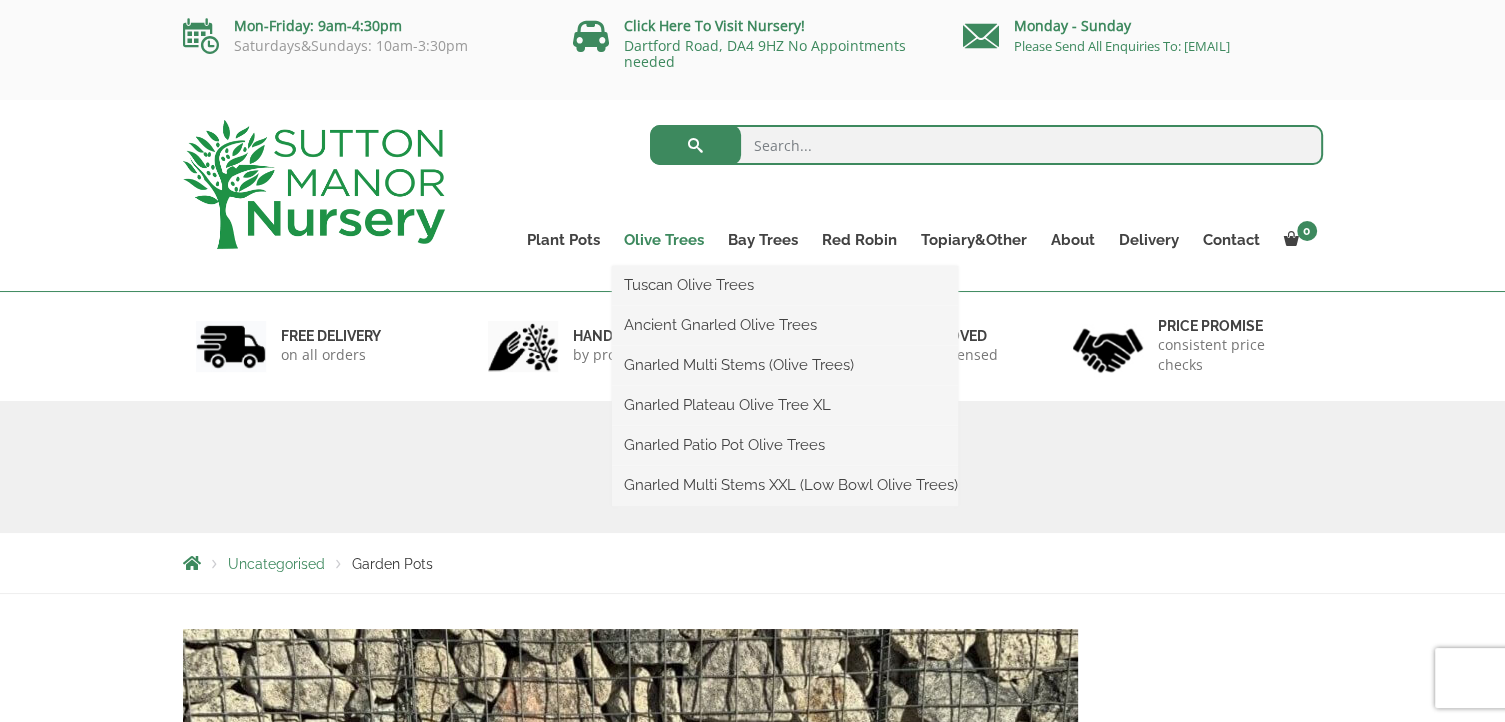click on "Olive Trees" at bounding box center [664, 240] 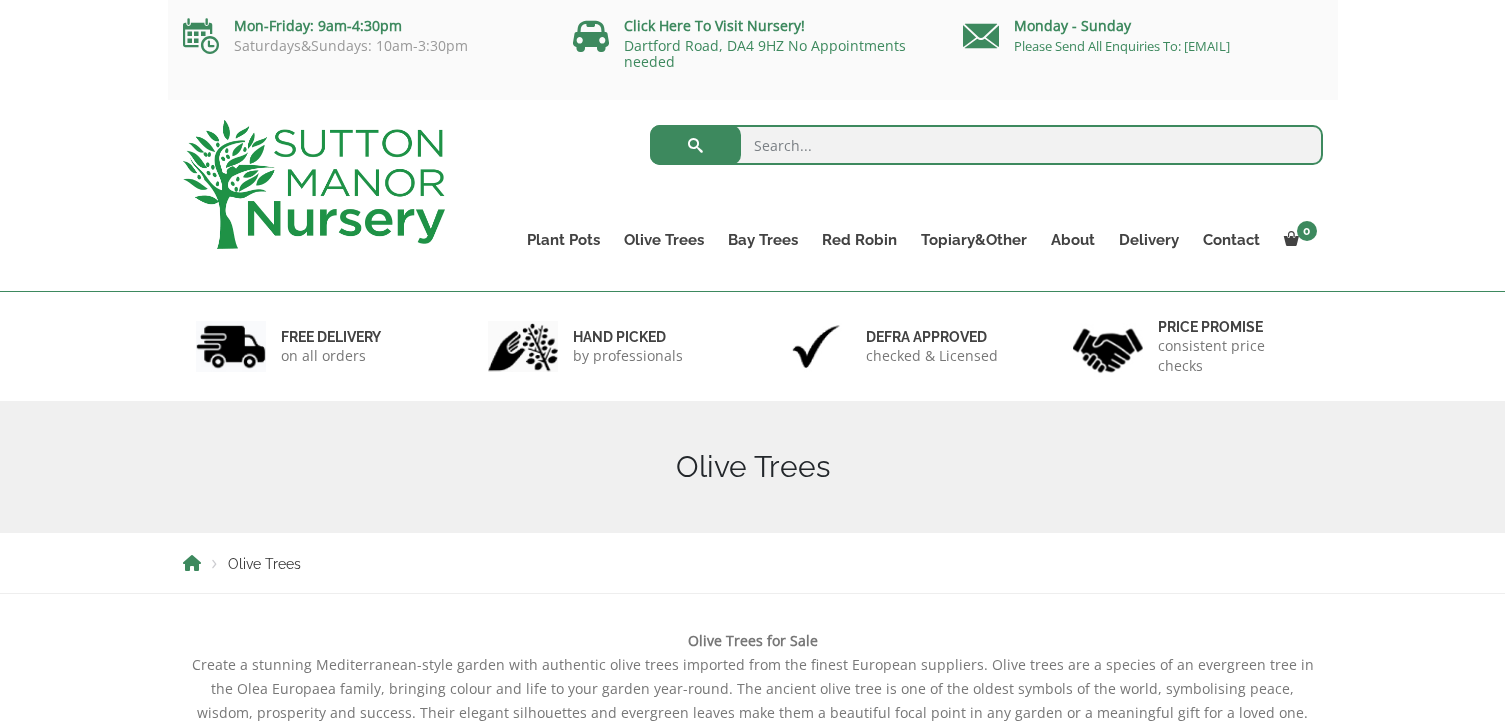 scroll, scrollTop: 334, scrollLeft: 0, axis: vertical 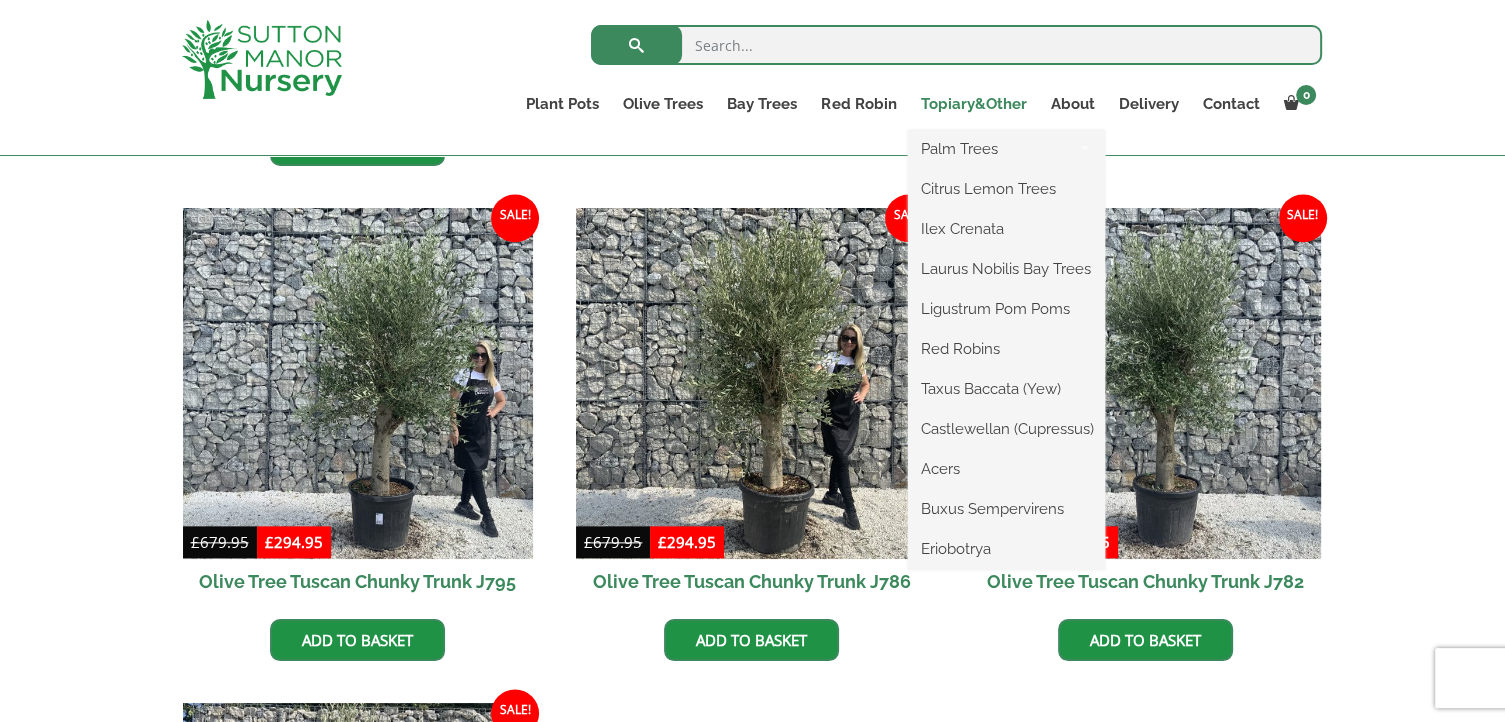 click on "Topiary&Other" at bounding box center [973, 104] 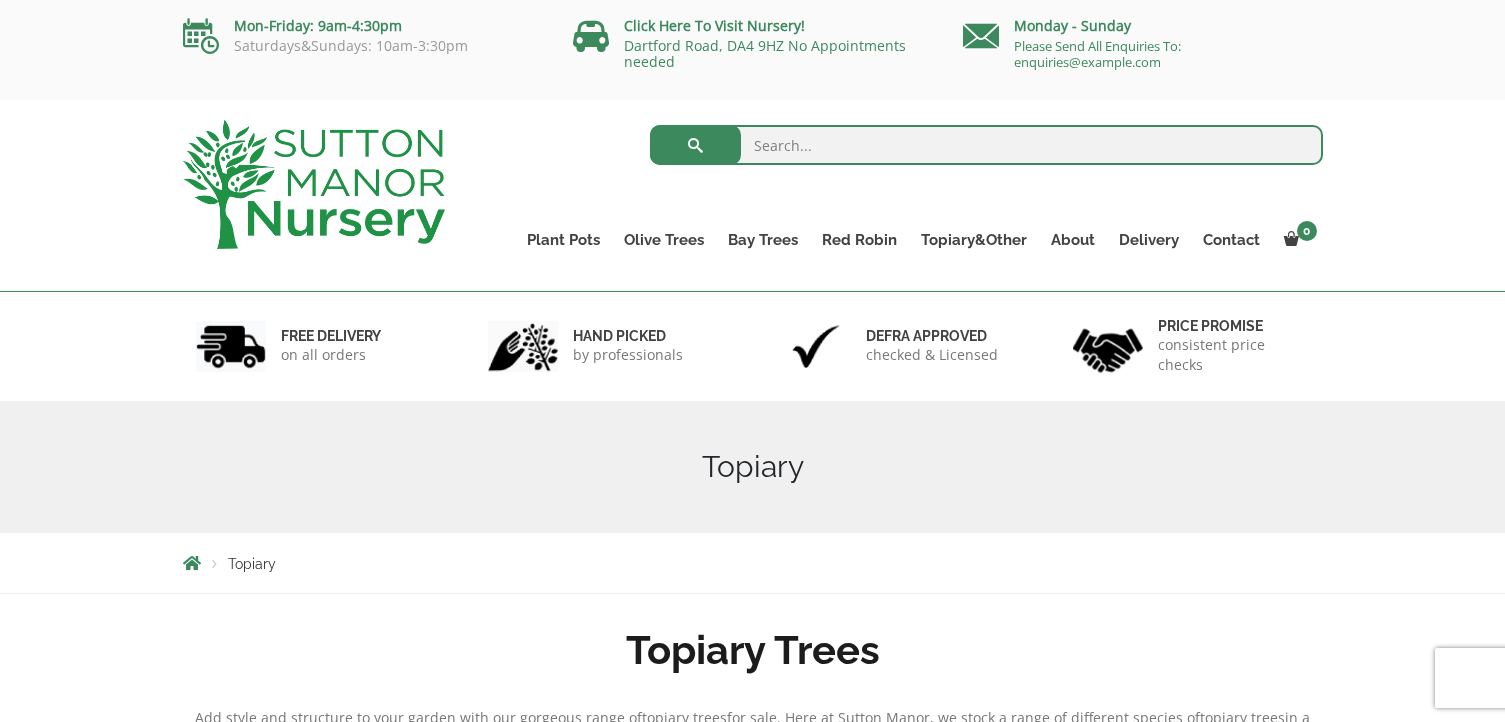 scroll, scrollTop: 0, scrollLeft: 0, axis: both 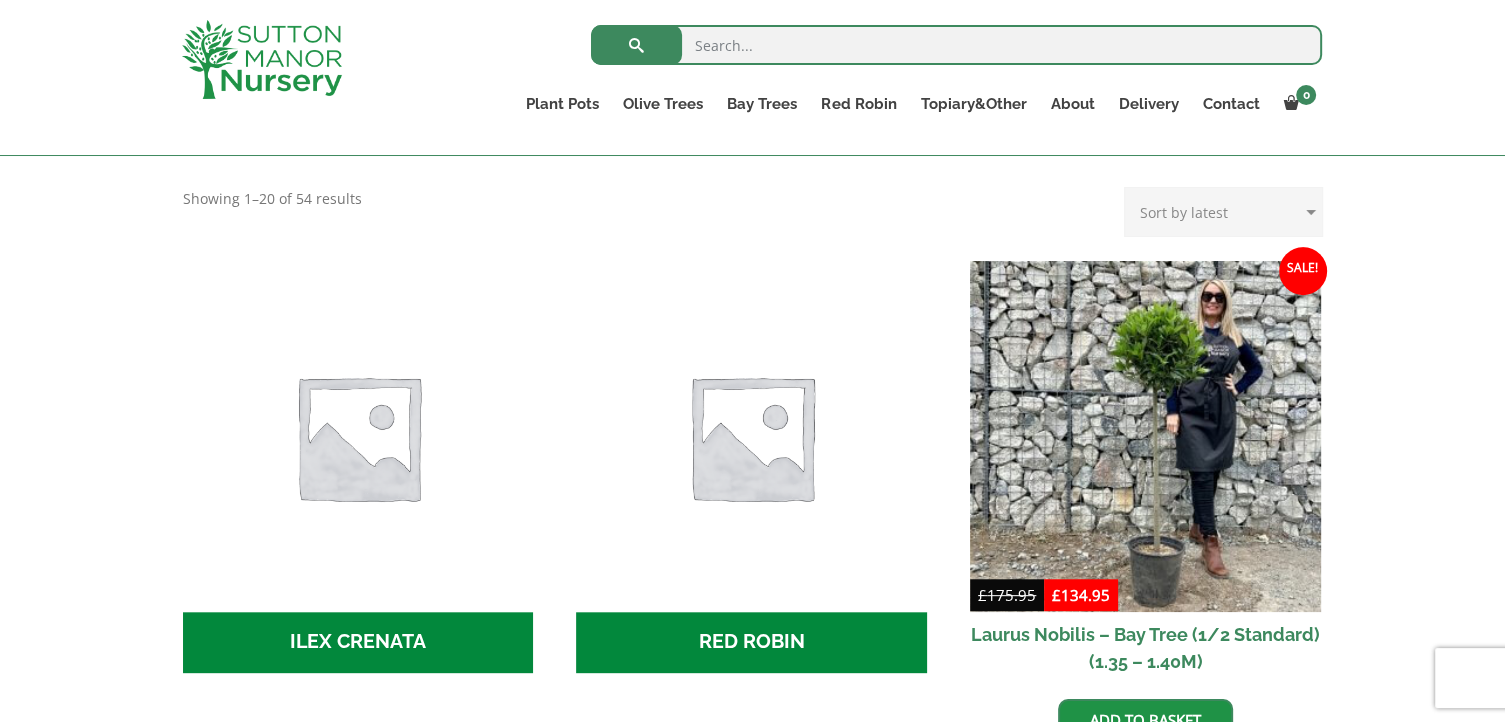 click on "Topiary Trees
Add style and structure to your garden with our gorgeous range of  topiary trees  for sale. Here at Sutton Manor, we stock a range of different species of  topiary trees  in a variety of shapes. Choose from  topiary ball trees ,  boxwood topiary trees ,  spiral topiary trees  and more in all different sizes to add elegance and interest to your garden. These ornate feature trees look lovely in both traditional and urban spaces, the perfect way to add structure and  year-round   greenery  to your garden. Our  topiary trees  are hand-picked from the most renowned European suppliers to ensure the highest quality. Browse the range to find the perfect match for your garden.
Topiary Trees  in All Shapes and Sizes
We are currently one of the largest stockholders and suppliers of olive, palm and  topiary plants  in the UK. With over 3,000 trees in stock on our website, we’re certain you’ll find the perfect choice for your garden! Our  topiary trees topiary shapes  including" at bounding box center (752, 580) 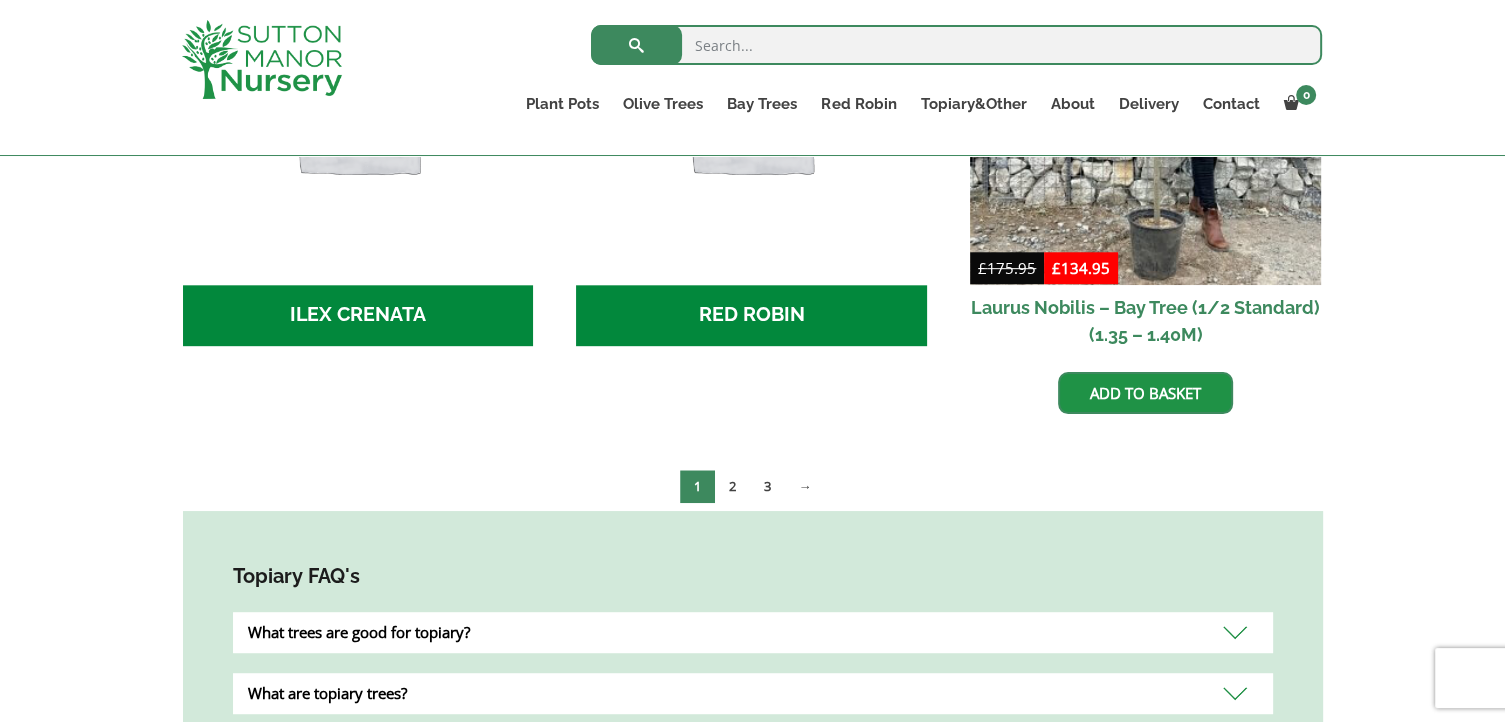 scroll, scrollTop: 1066, scrollLeft: 0, axis: vertical 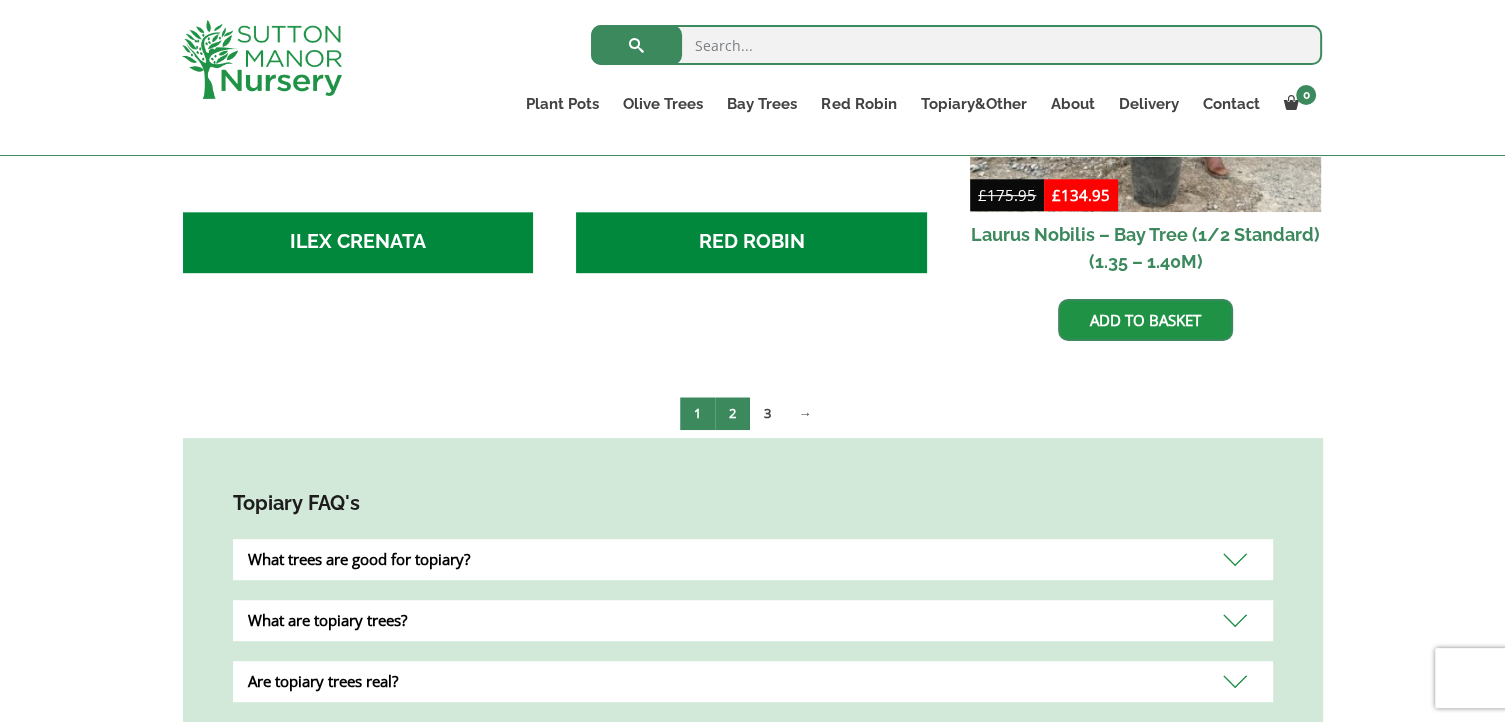 click on "2" at bounding box center (732, 413) 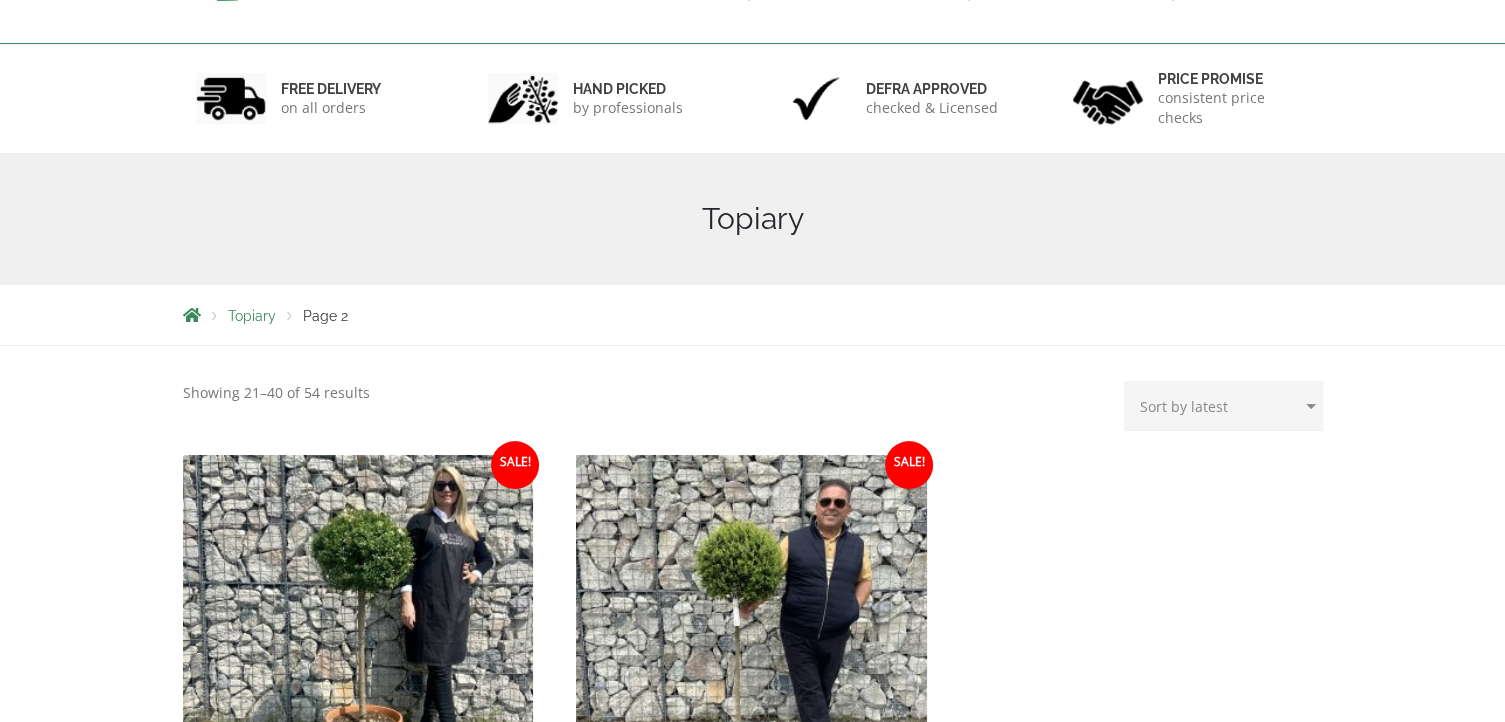 scroll, scrollTop: 0, scrollLeft: 0, axis: both 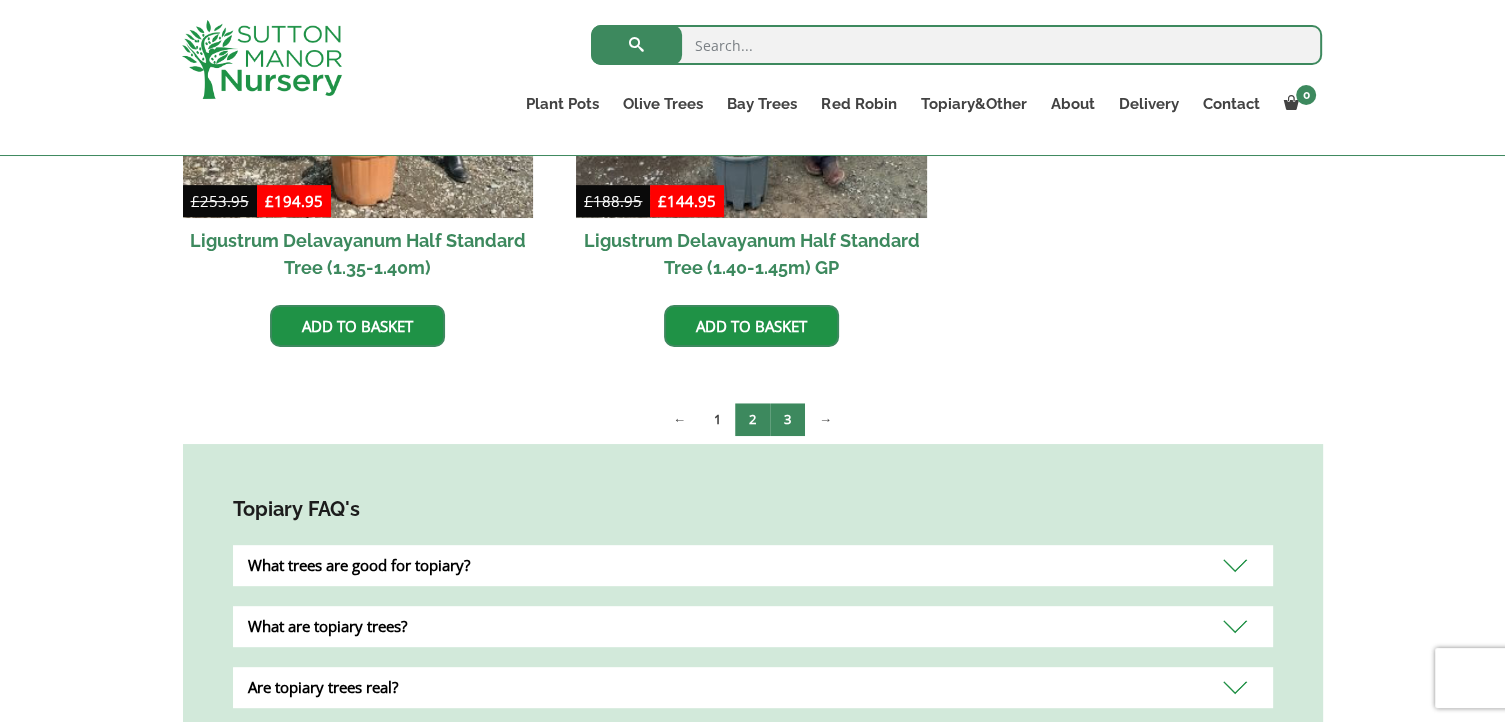 click on "3" at bounding box center [787, 419] 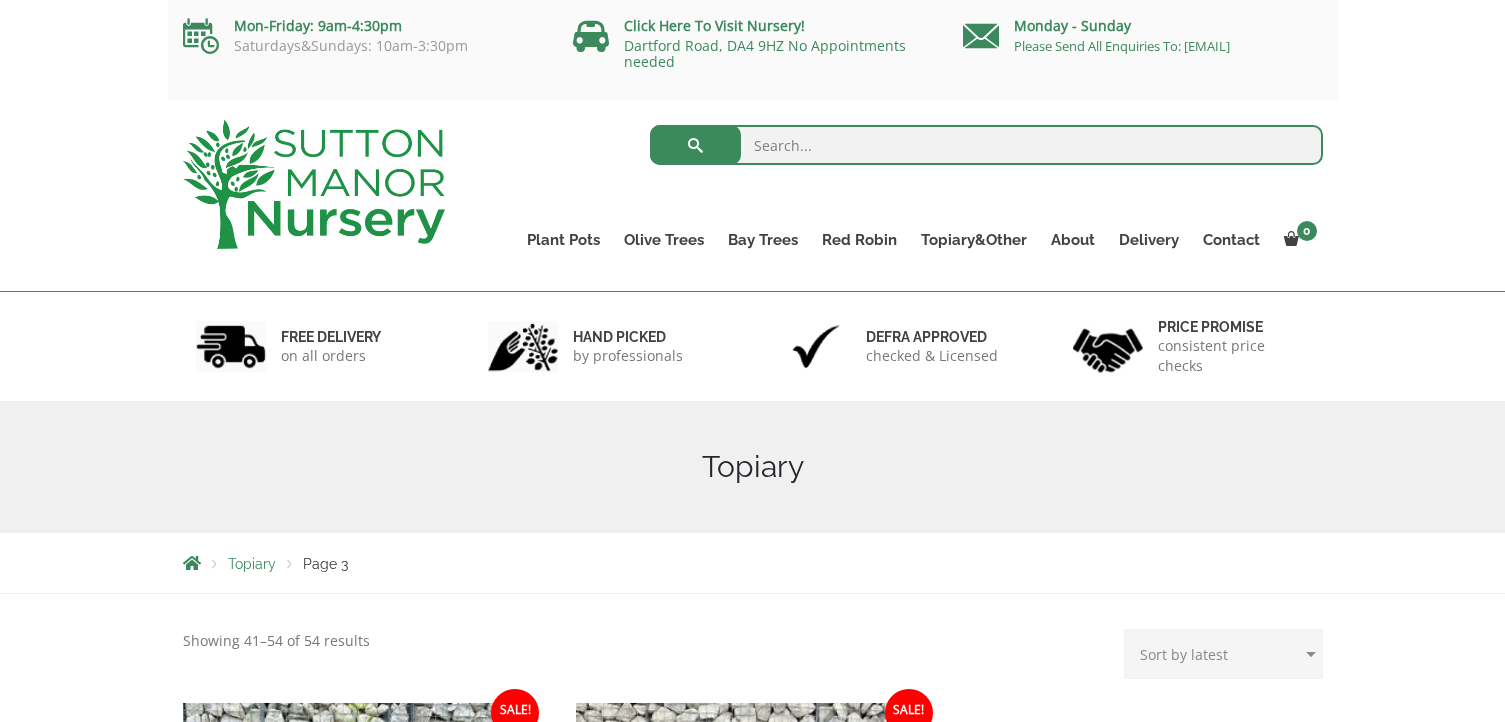 scroll, scrollTop: 266, scrollLeft: 0, axis: vertical 